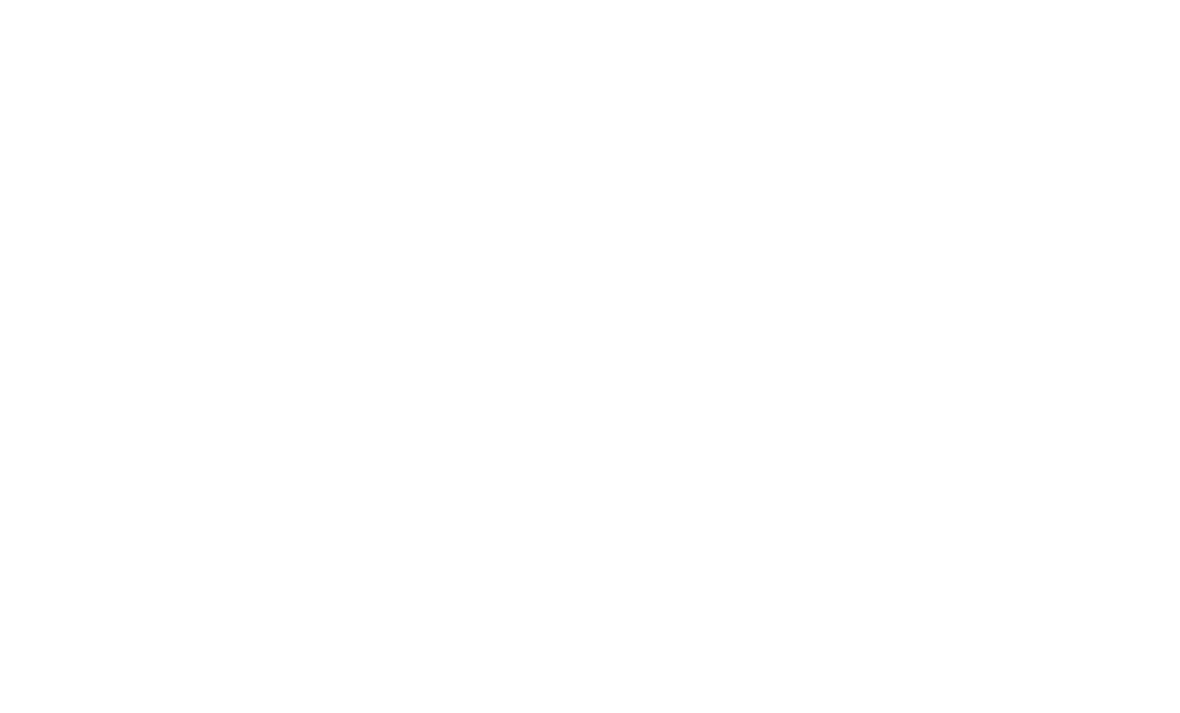 scroll, scrollTop: 0, scrollLeft: 0, axis: both 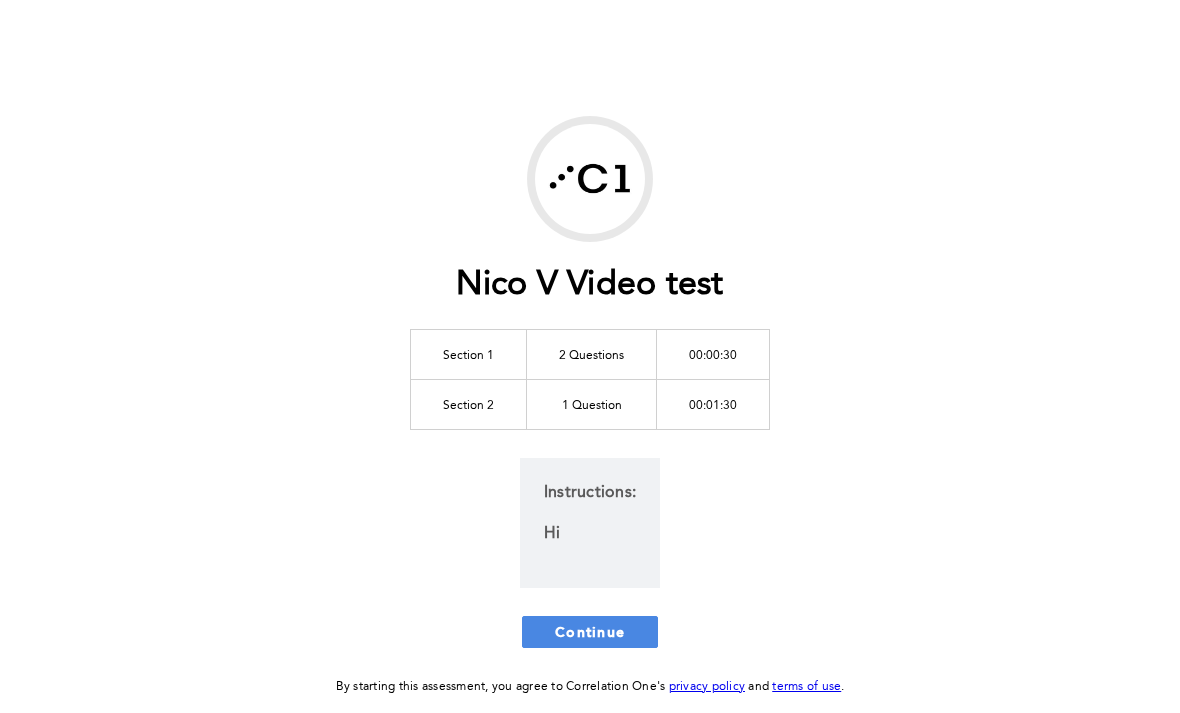 click on "Continue" at bounding box center [590, 632] 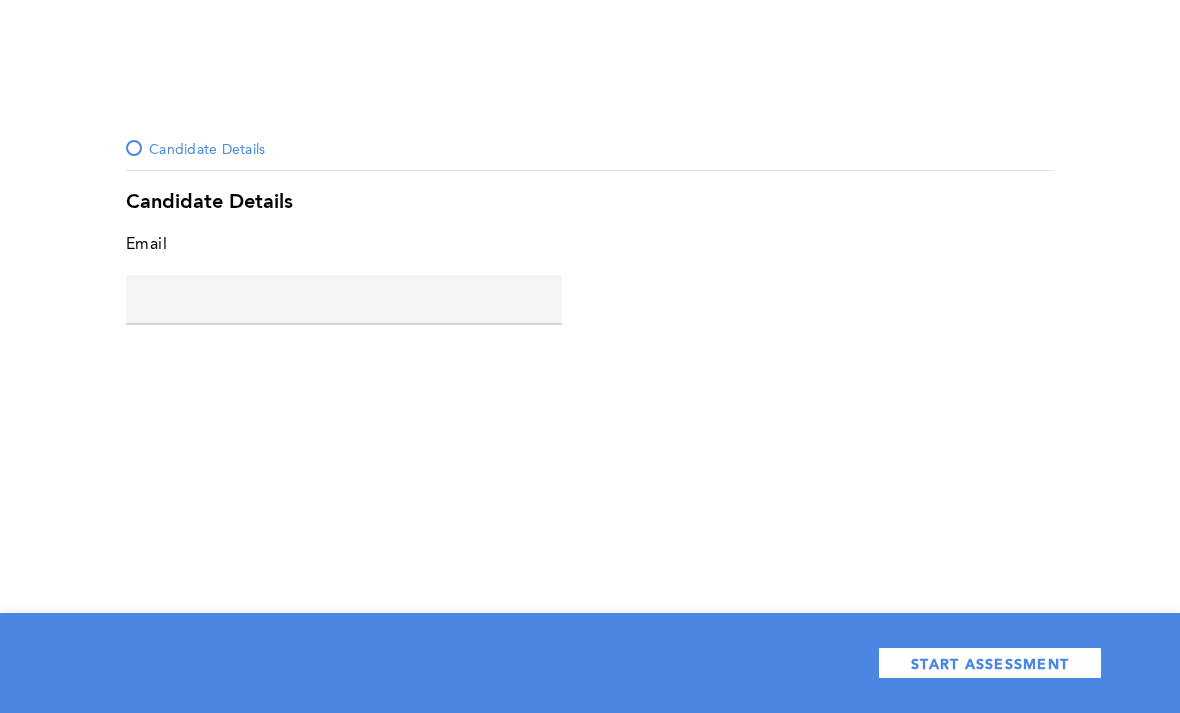 click 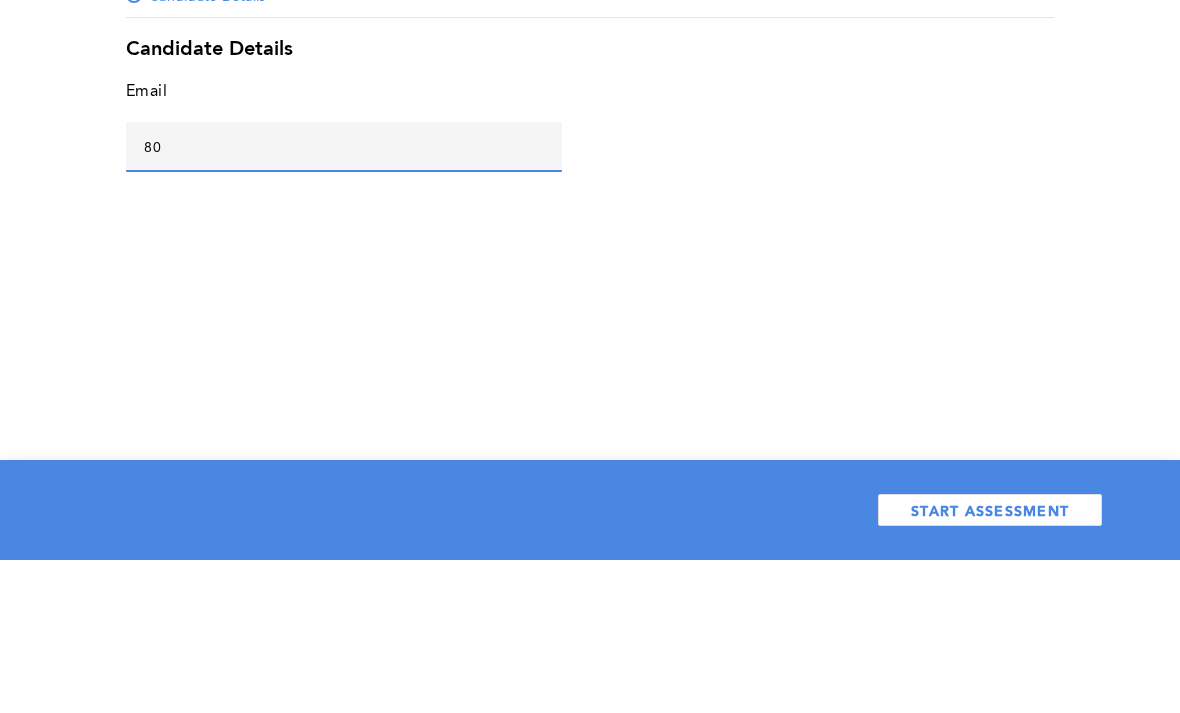 type on "8" 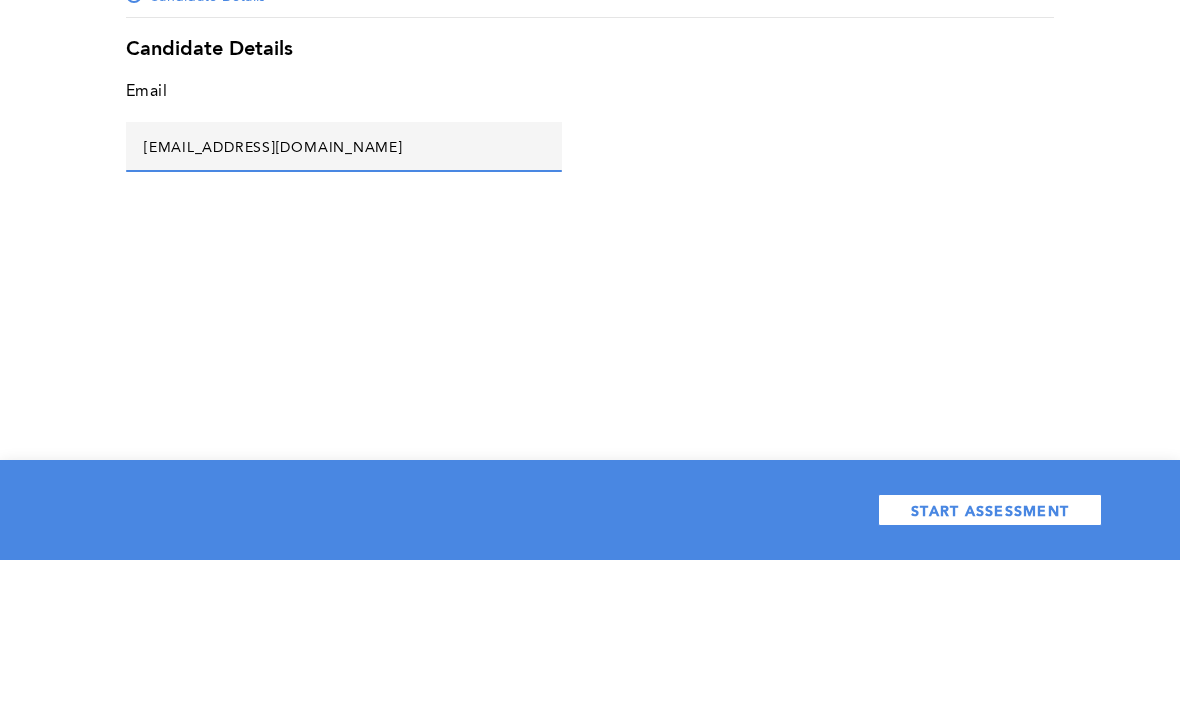 type on "[EMAIL_ADDRESS][DOMAIN_NAME]" 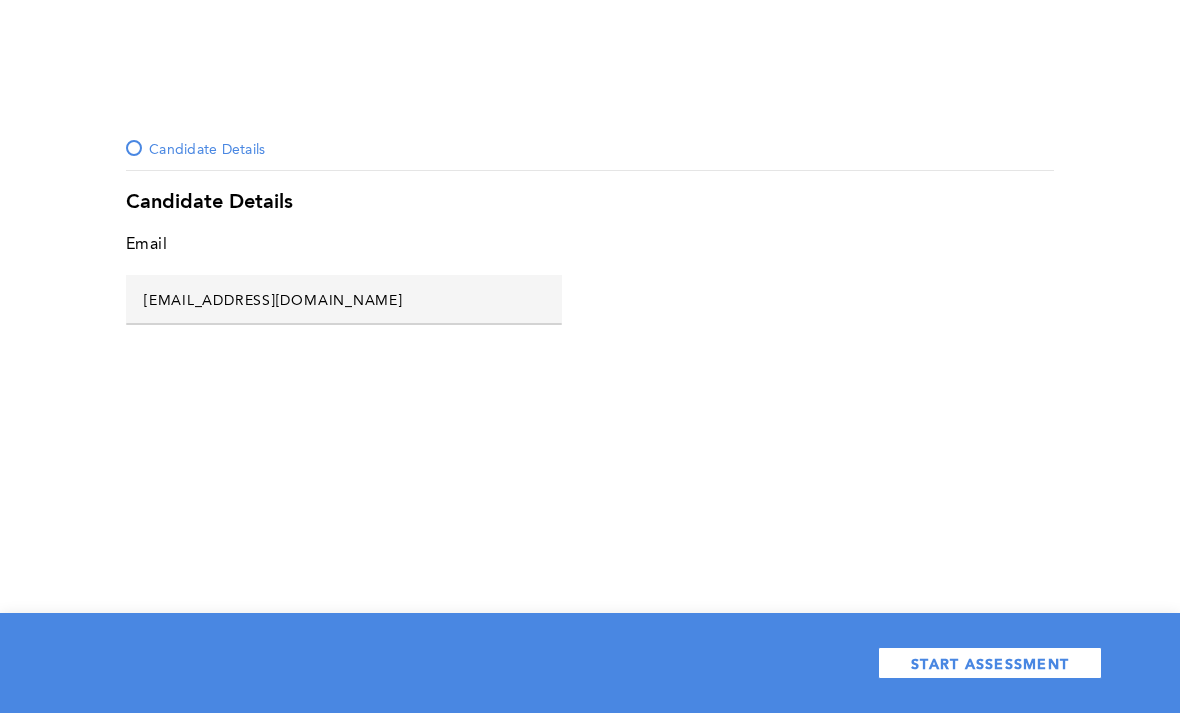 click on "START ASSESSMENT" at bounding box center (990, 663) 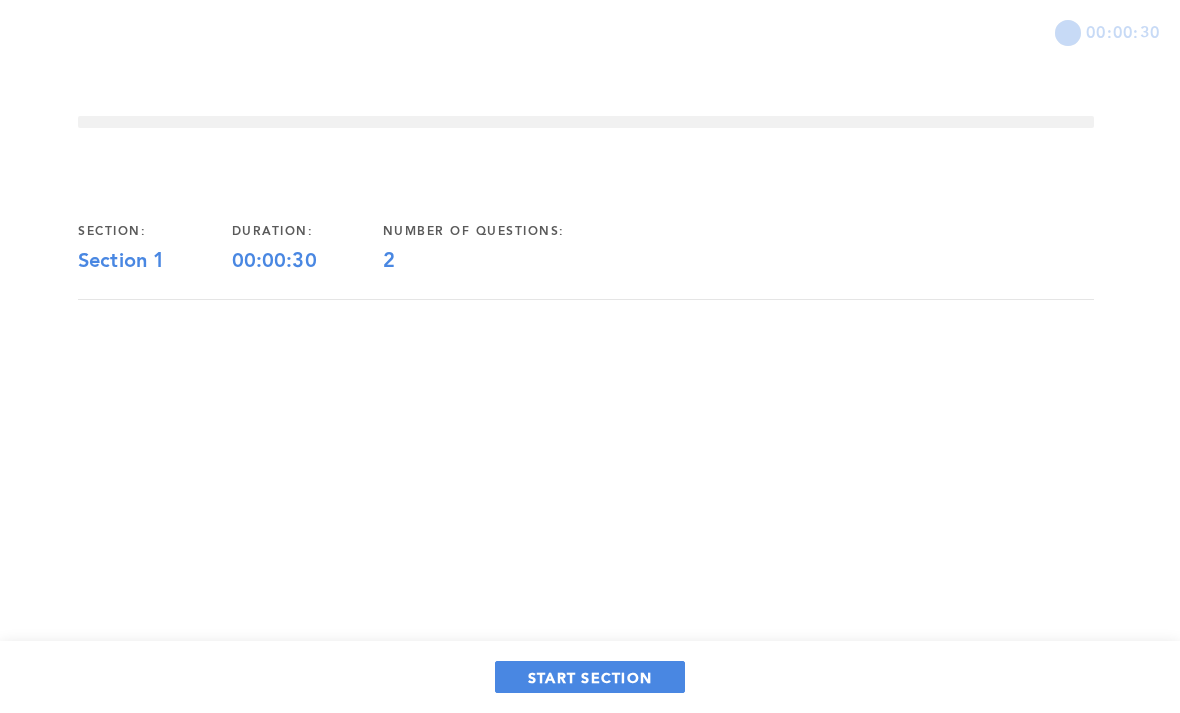 click on "START SECTION" at bounding box center (590, 677) 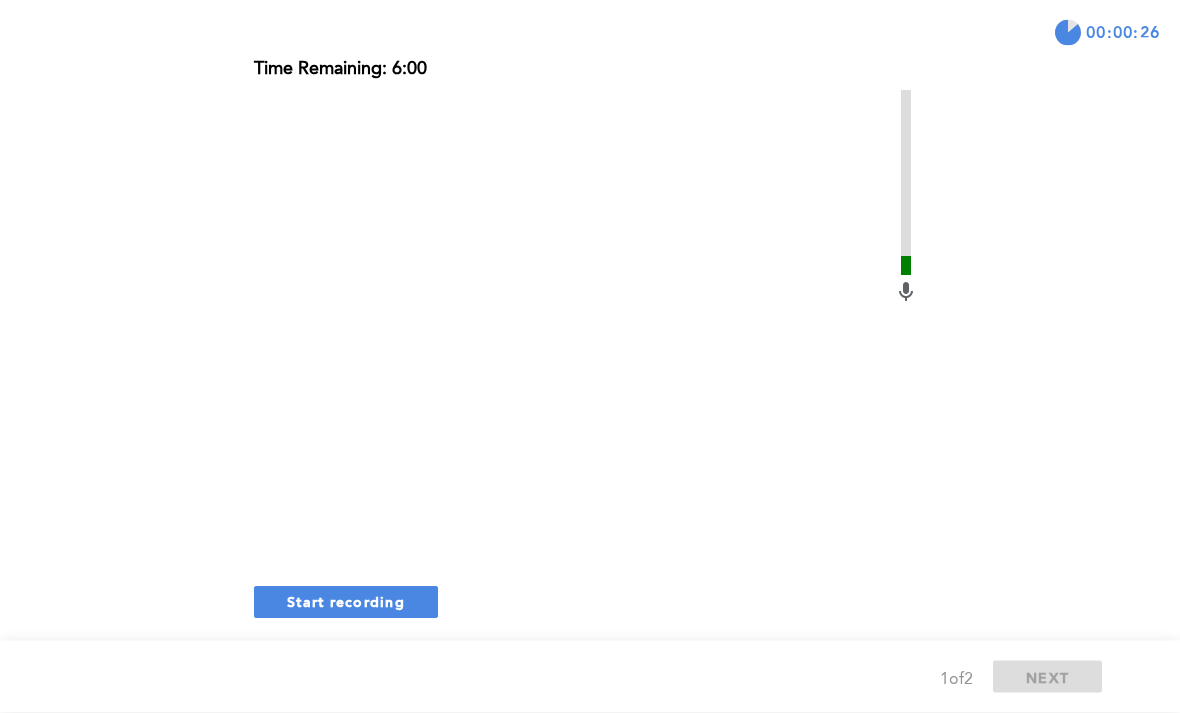 scroll, scrollTop: 298, scrollLeft: 0, axis: vertical 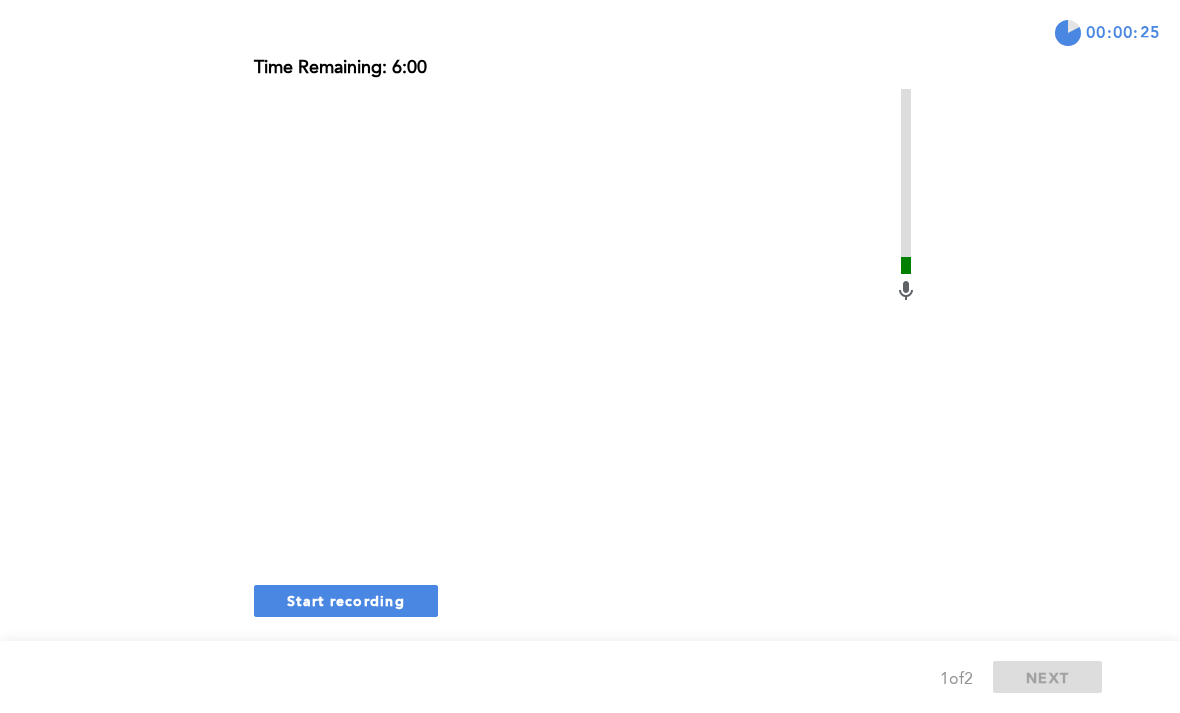 click on "Start recording" at bounding box center (346, 601) 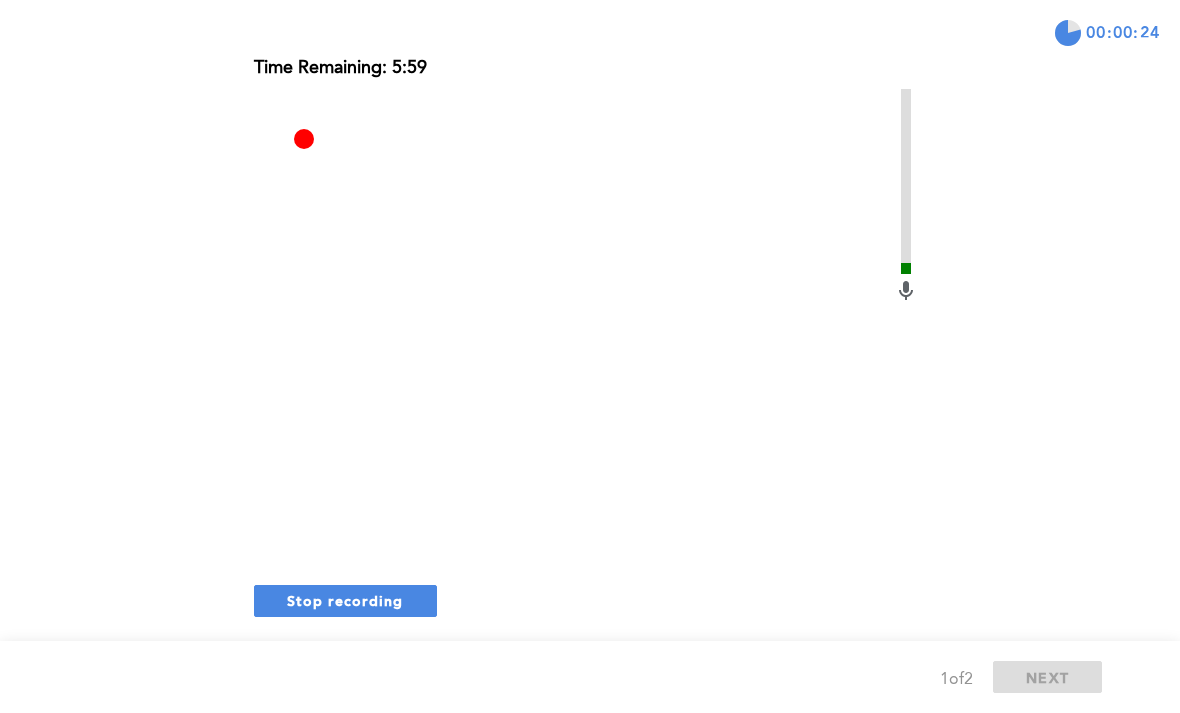 click on "Stop recording" at bounding box center [345, 600] 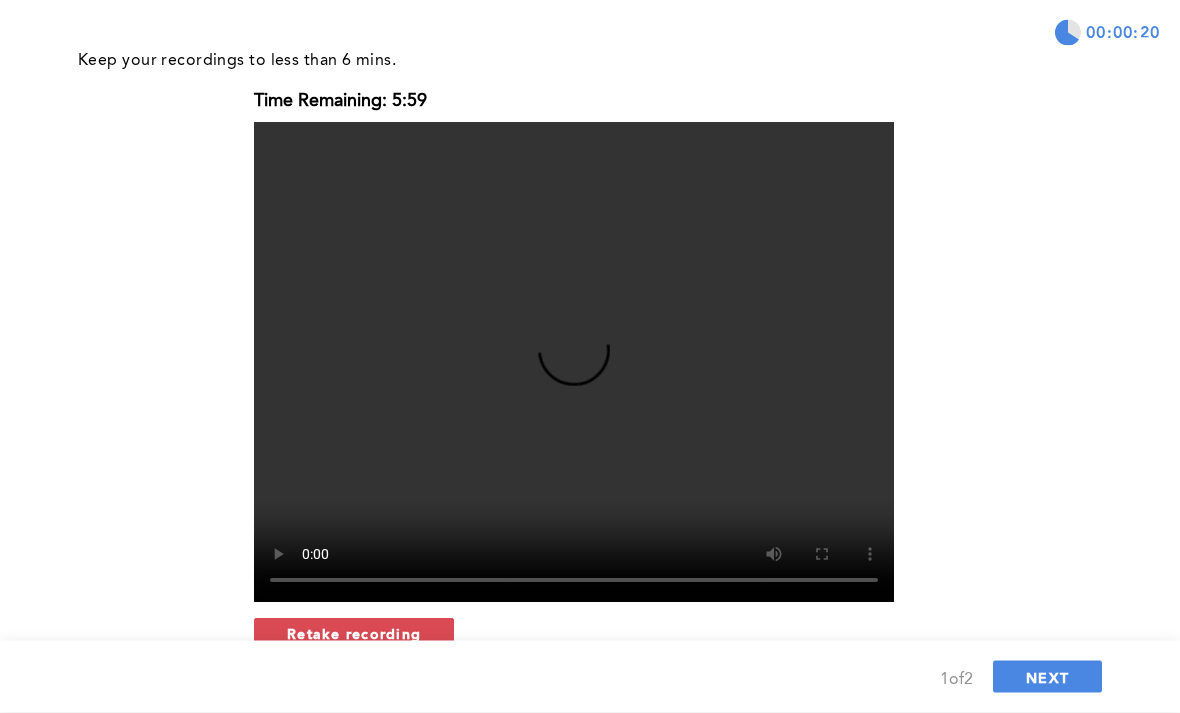 scroll, scrollTop: 298, scrollLeft: 0, axis: vertical 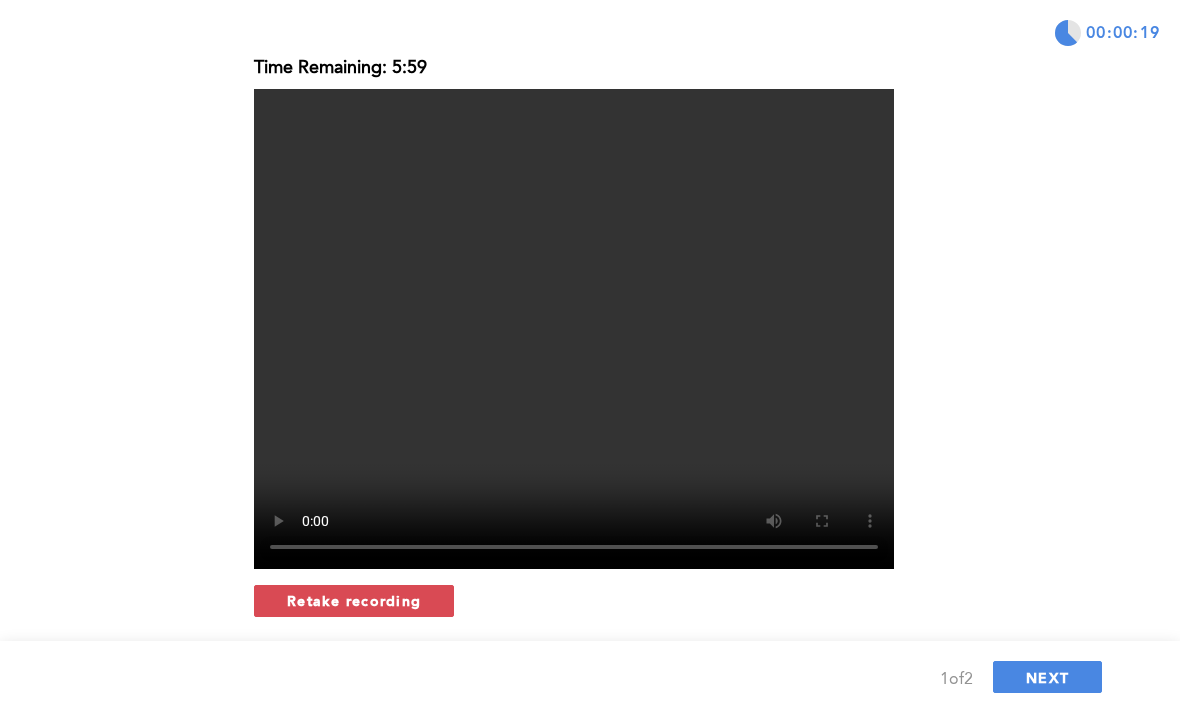 click on "NEXT" at bounding box center [1047, 677] 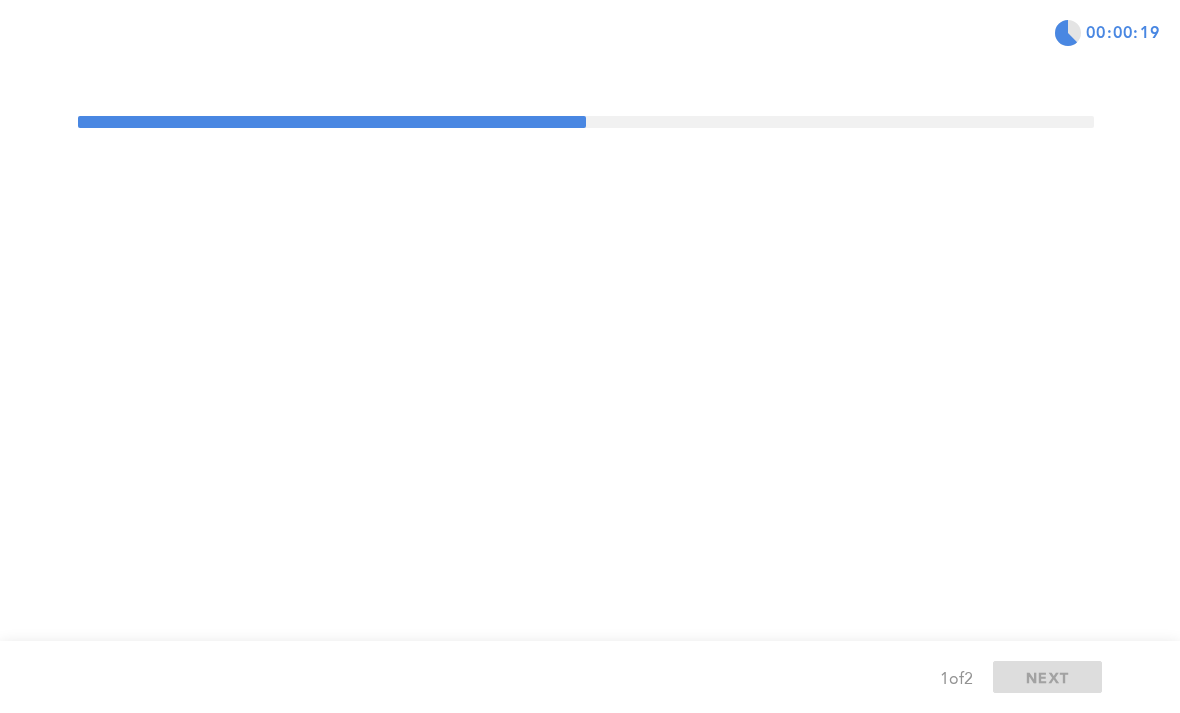 scroll, scrollTop: 0, scrollLeft: 0, axis: both 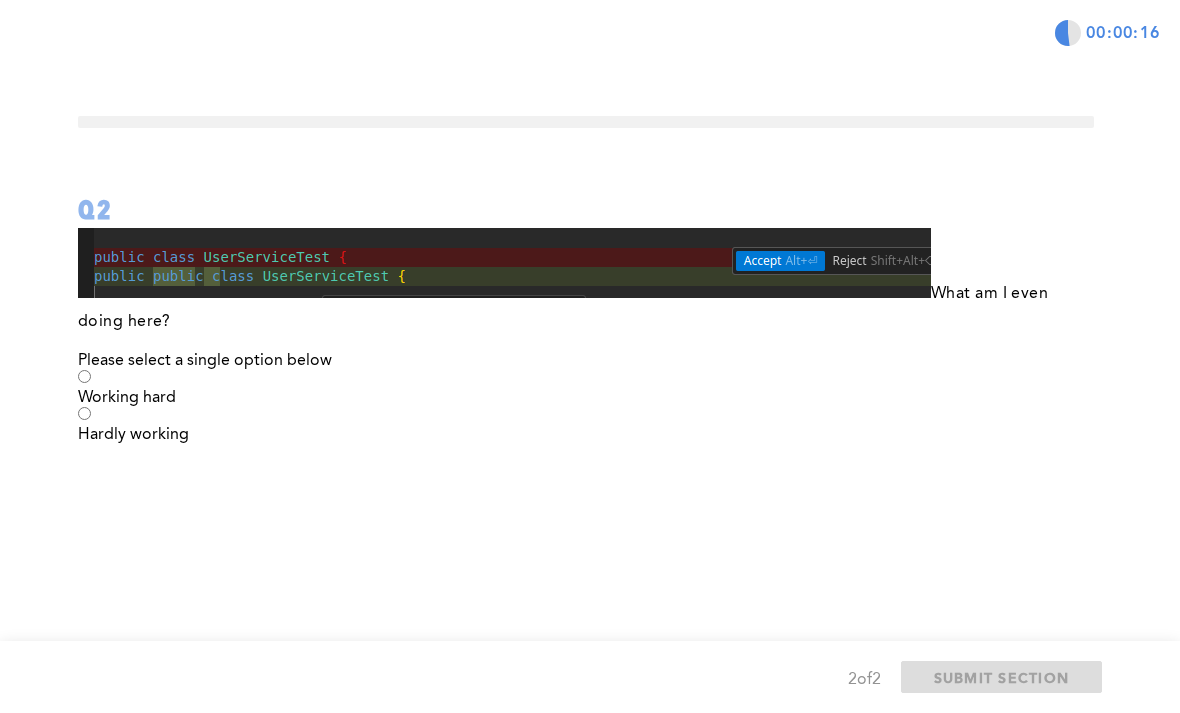 click on "Hardly working" at bounding box center (586, 435) 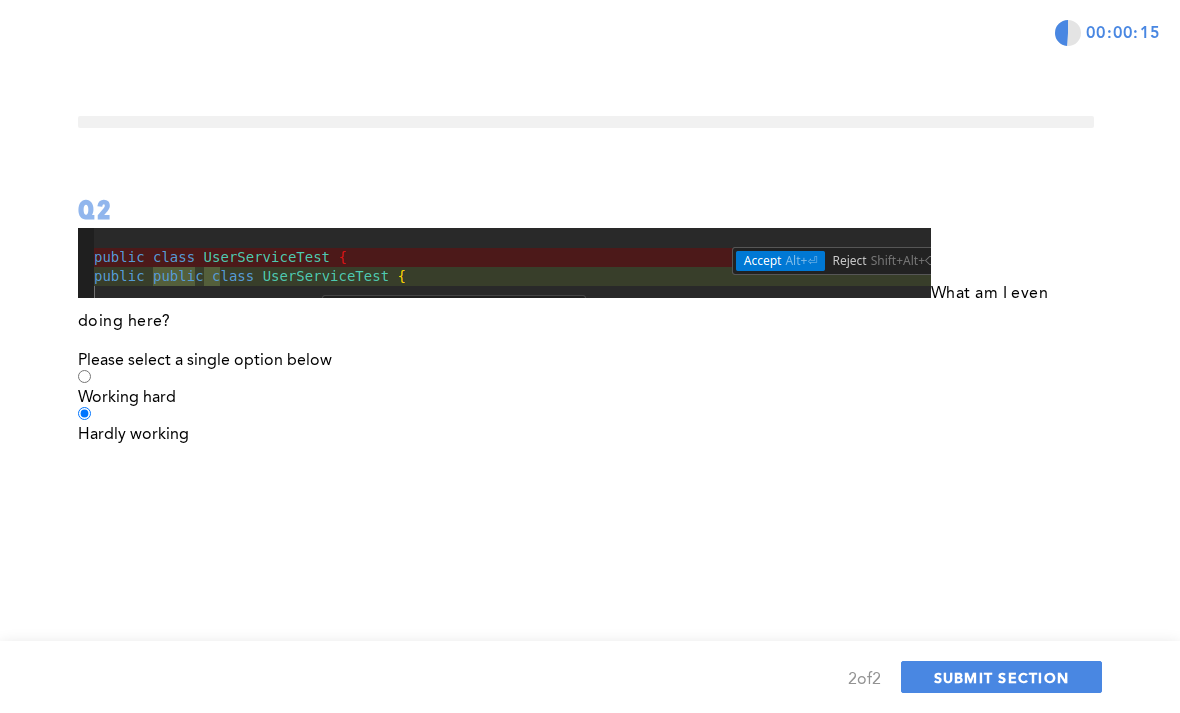 click on "SUBMIT SECTION" at bounding box center [1002, 677] 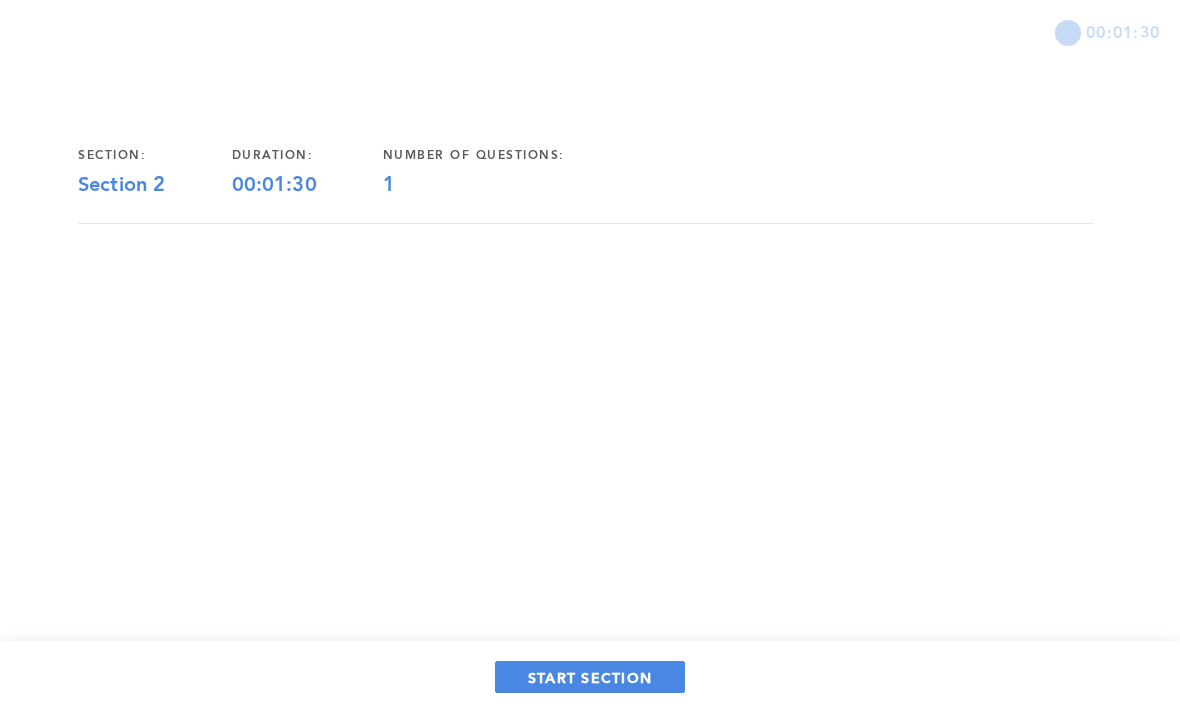 click on "START SECTION" at bounding box center (590, 677) 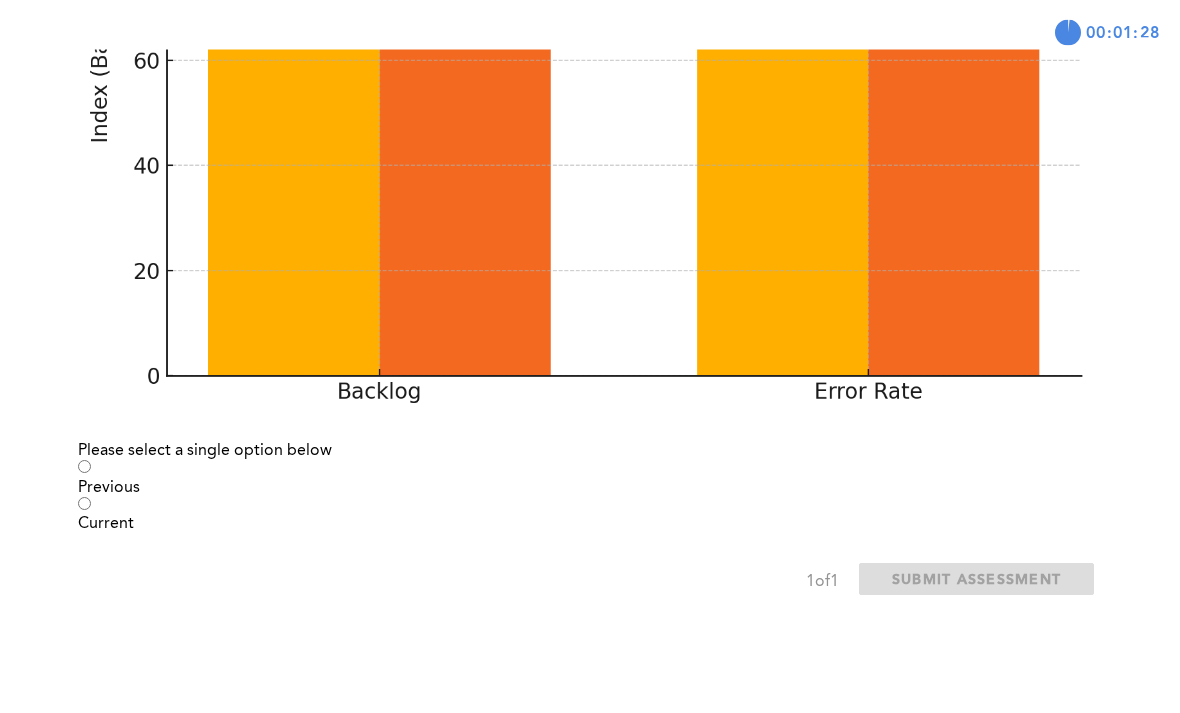 scroll, scrollTop: 576, scrollLeft: 0, axis: vertical 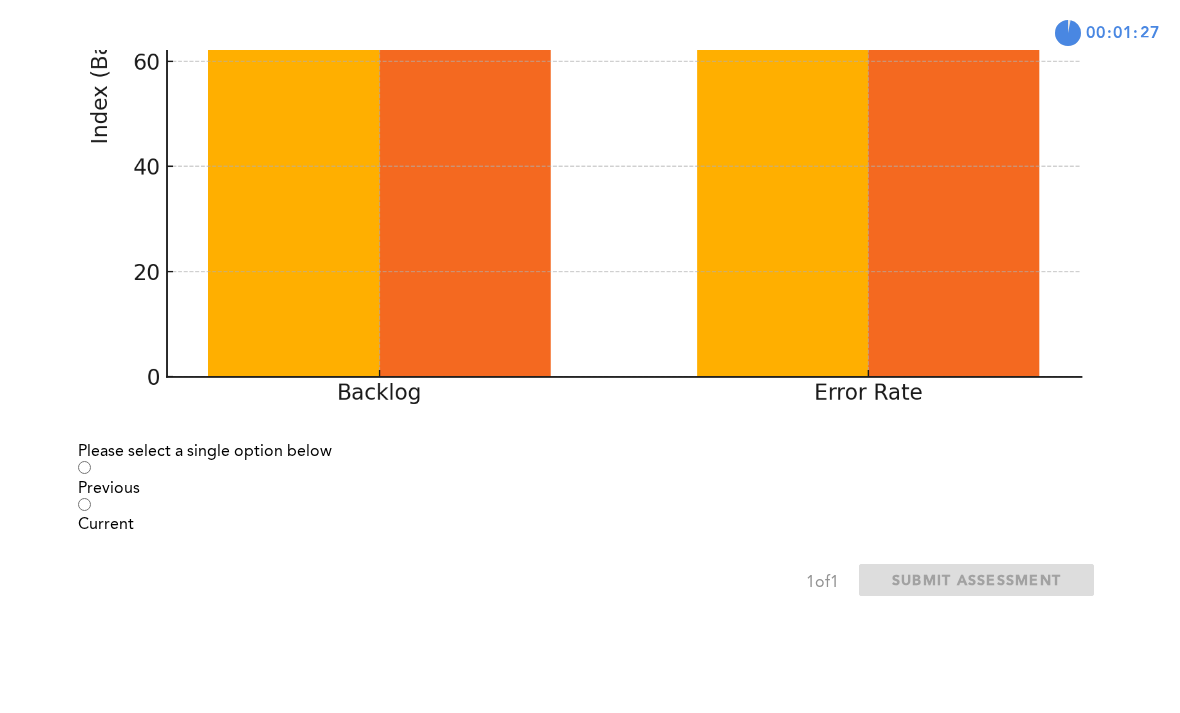 click on "Current" at bounding box center (586, 525) 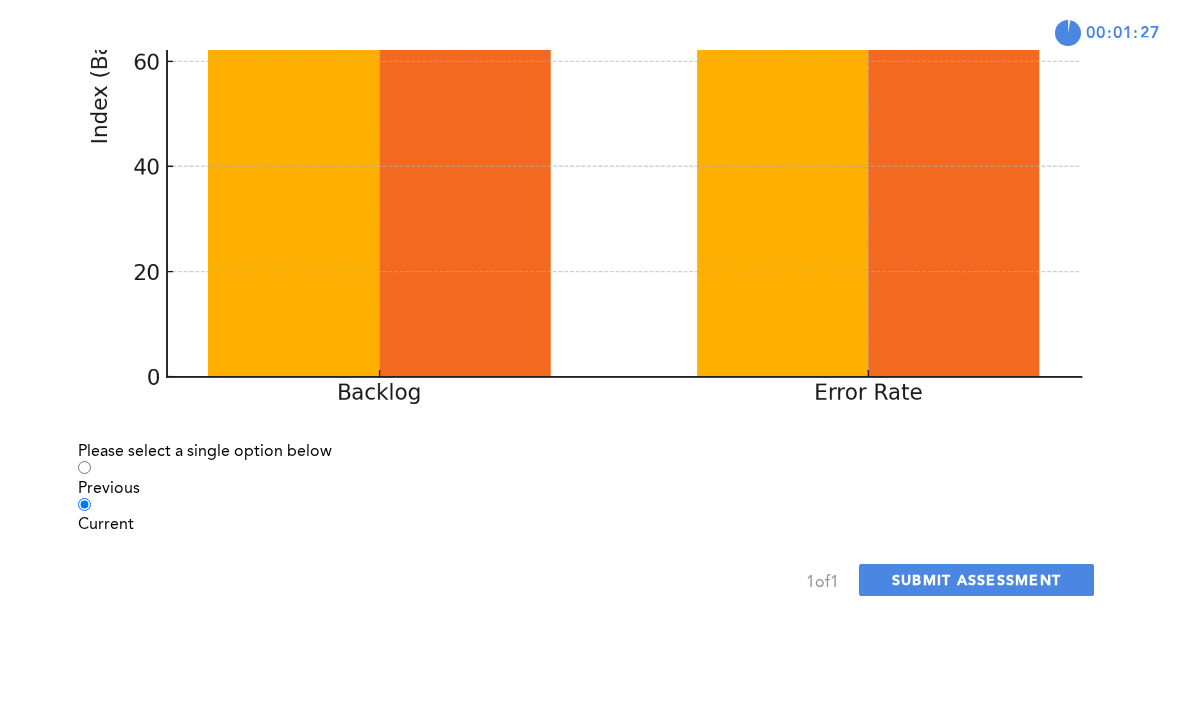 click on "SUBMIT ASSESSMENT" at bounding box center [976, 579] 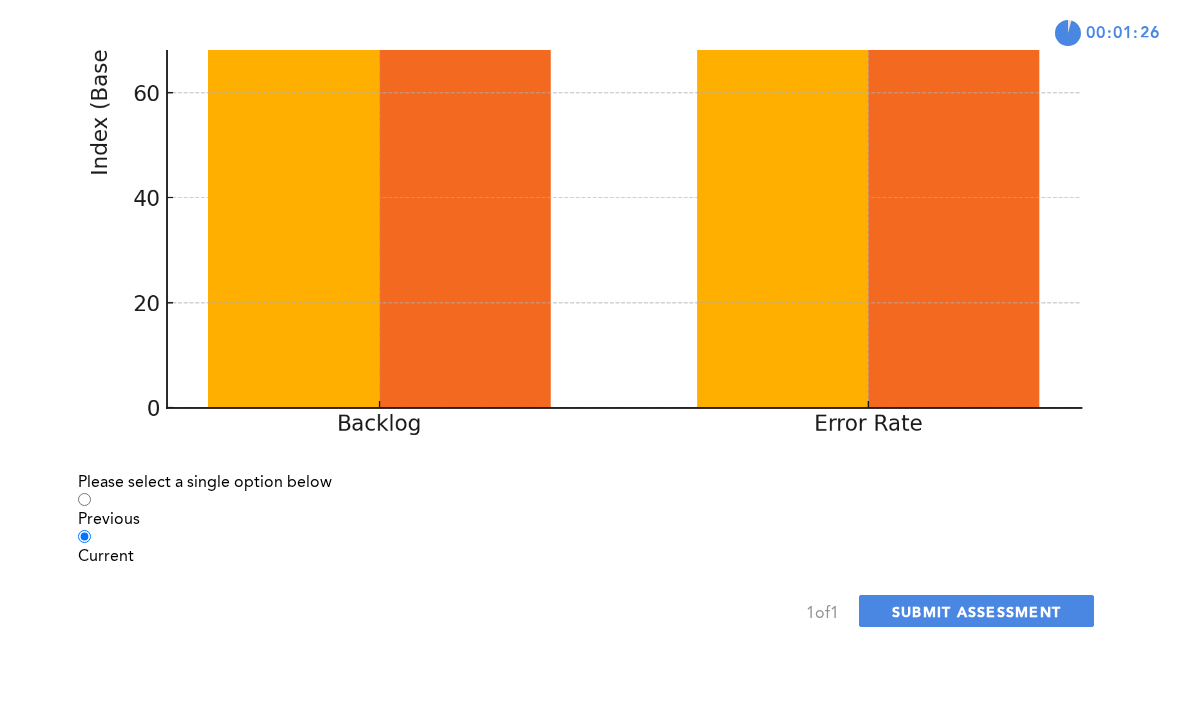 click on "Yes, Submit Assessment" at bounding box center (173, -389) 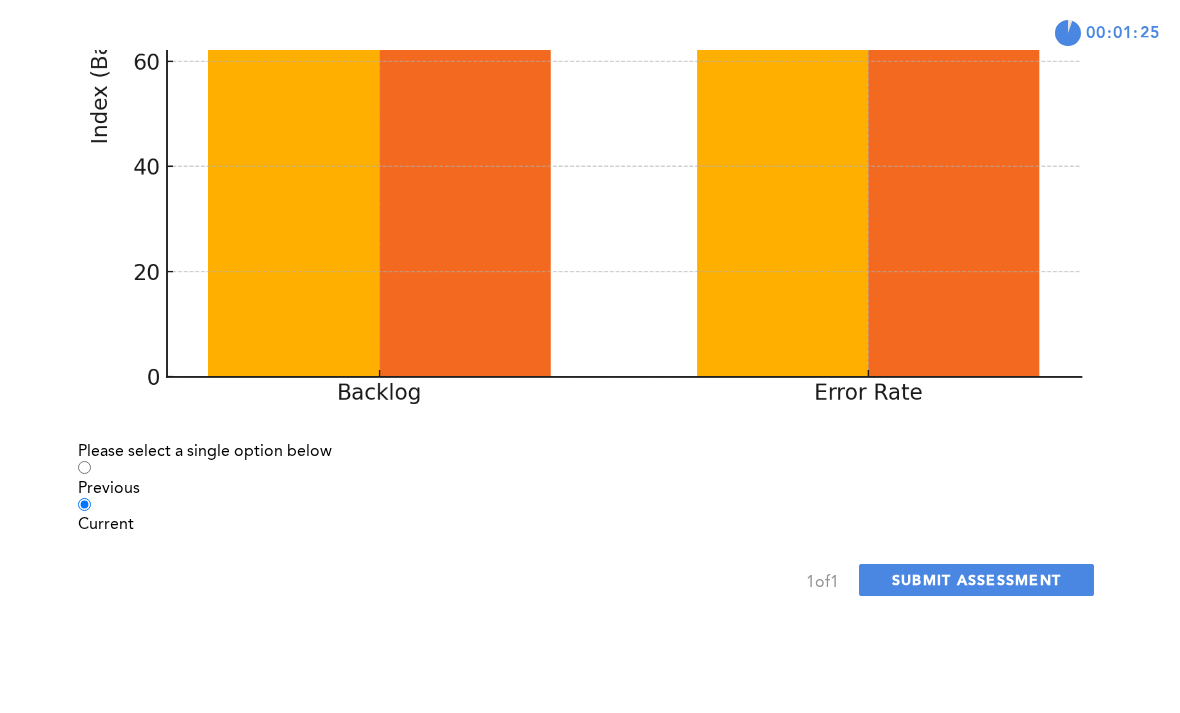 scroll, scrollTop: 0, scrollLeft: 0, axis: both 